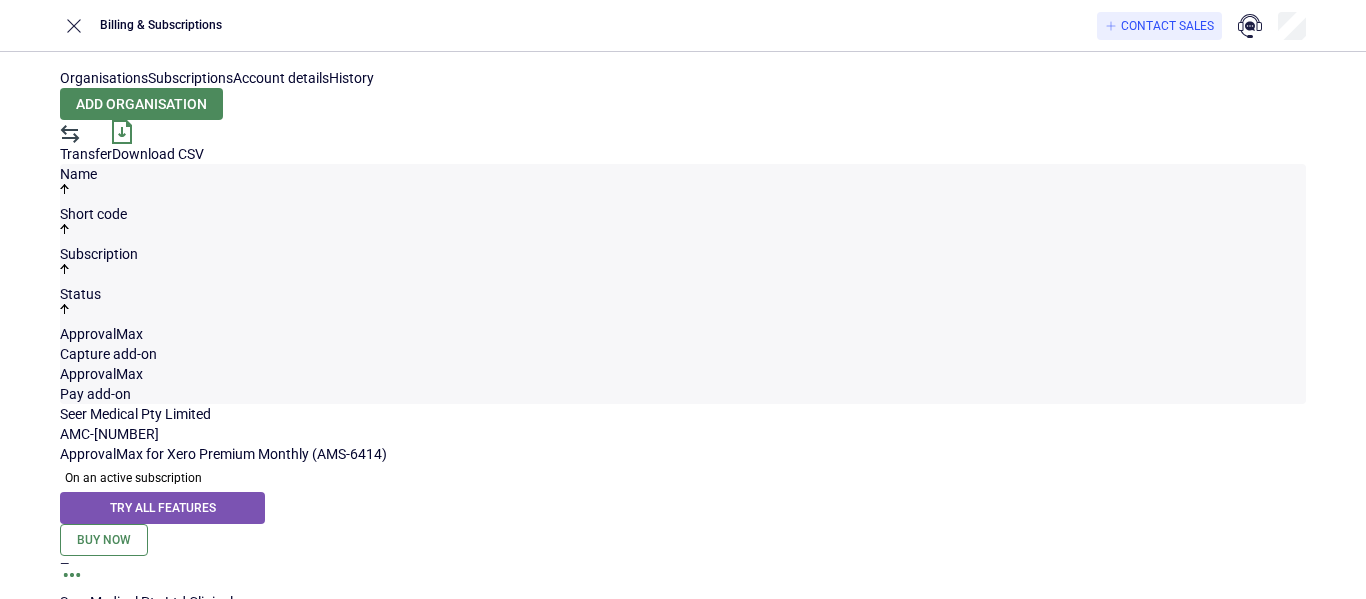 scroll, scrollTop: 0, scrollLeft: 0, axis: both 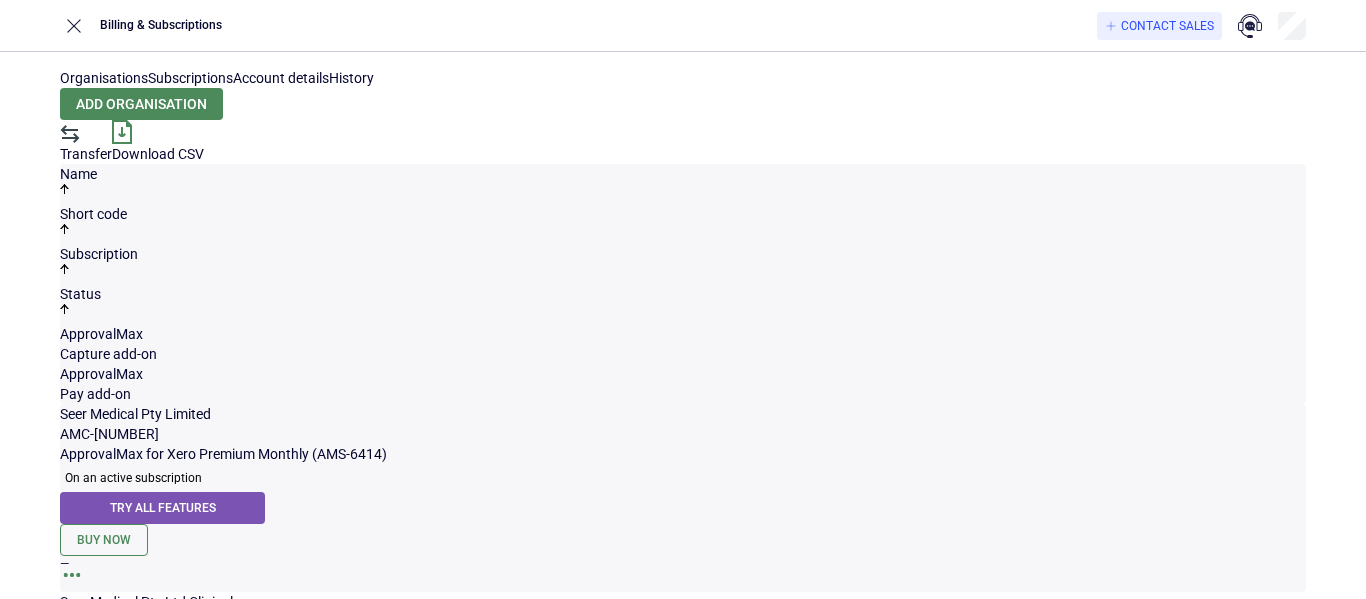 click at bounding box center (72, 582) 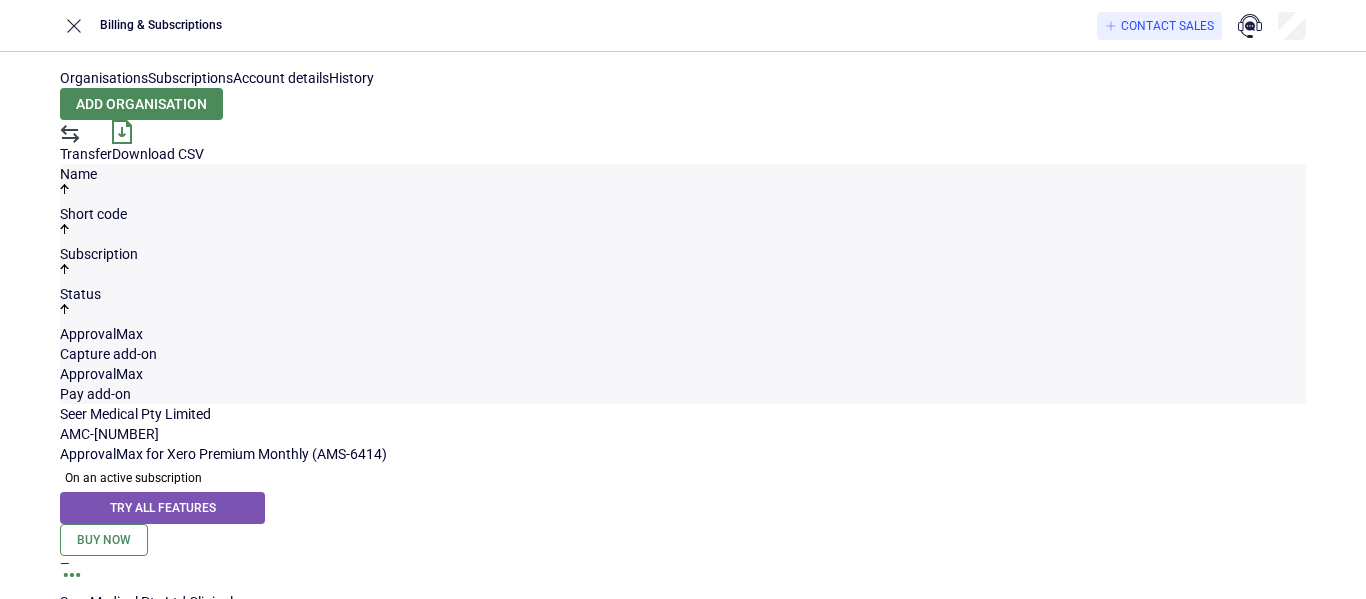 click on "Seer Medical Pty Limited AMC-37393 ApprovalMax for Xero Premium Monthly (AMS-6414) On an active subscription Try all features Buy now — Seer Medical Pty Ltd Clinical AMC-36812 Not part of a subscription Retired, read-only mode — —" at bounding box center [683, 568] 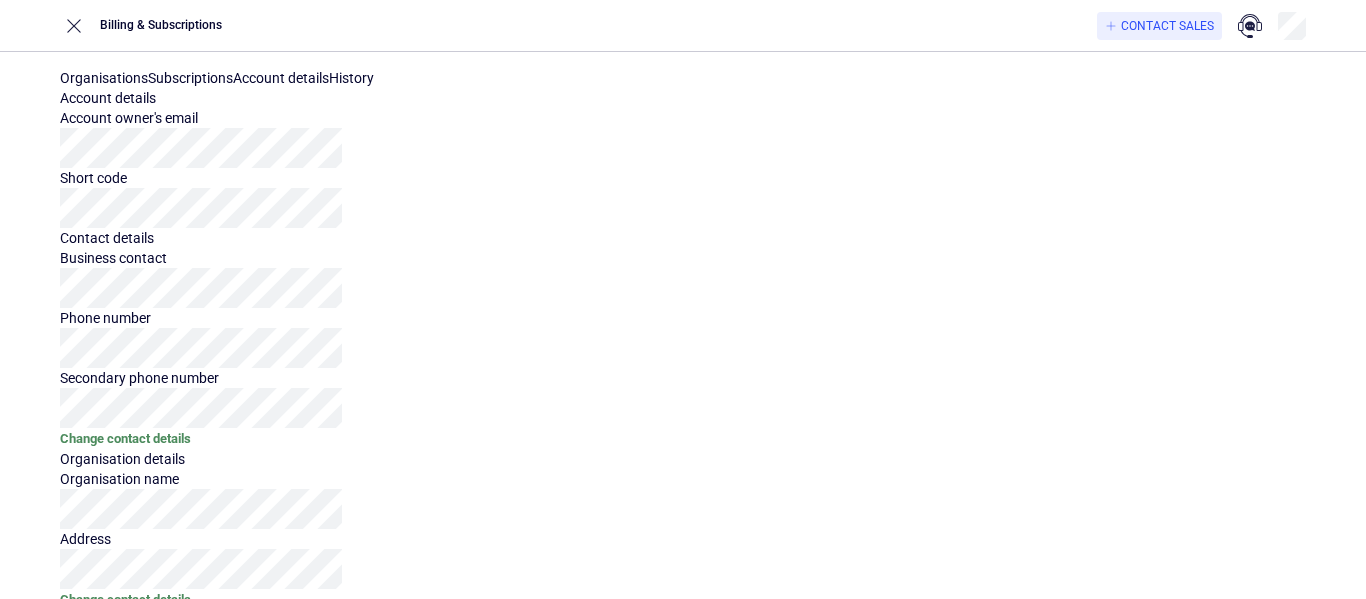 click on "Subscriptions" at bounding box center [190, 78] 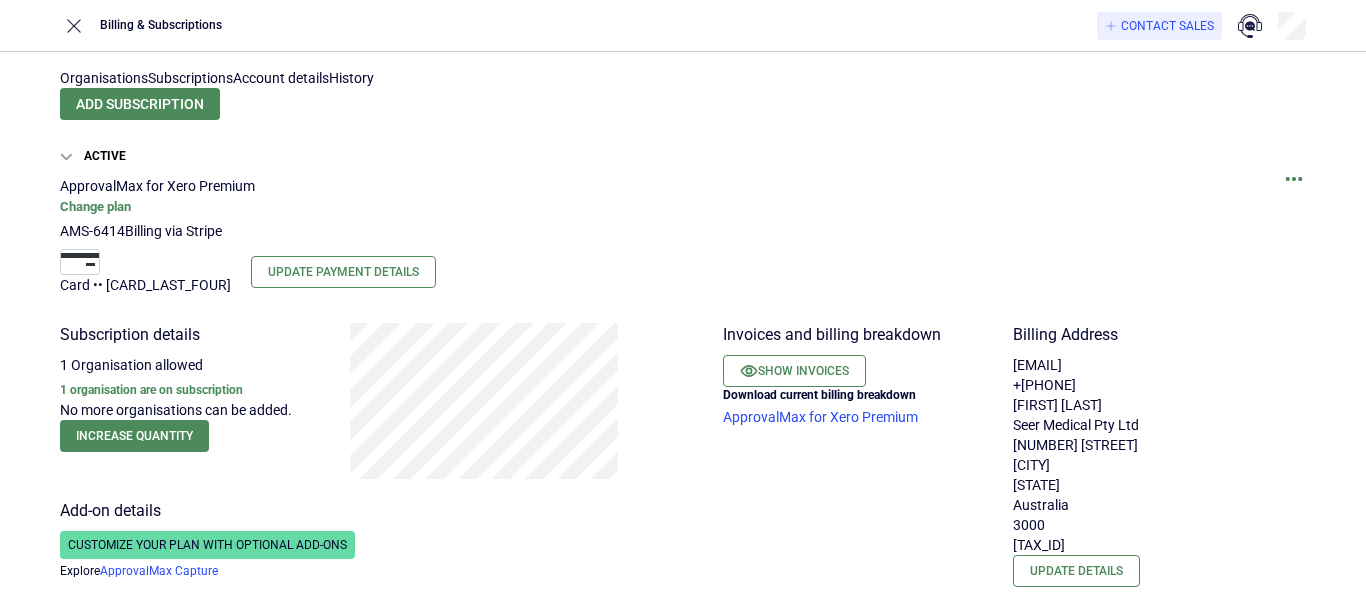 scroll, scrollTop: 102, scrollLeft: 0, axis: vertical 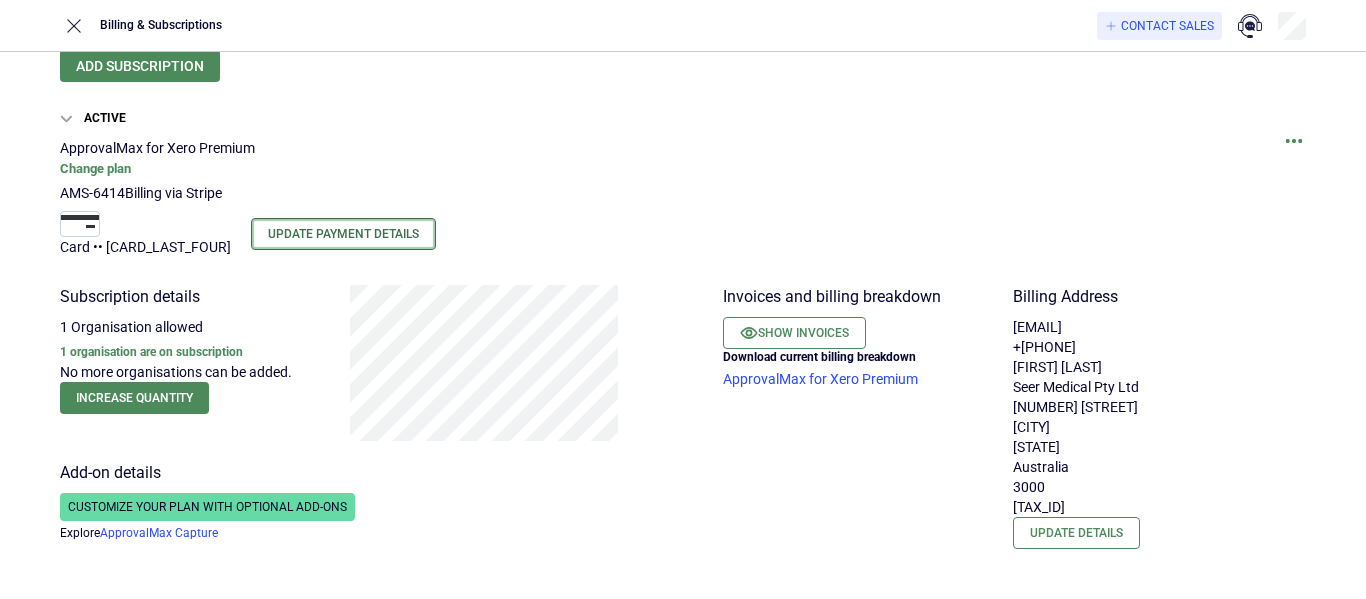 click on "Update Payment Details" at bounding box center (343, 234) 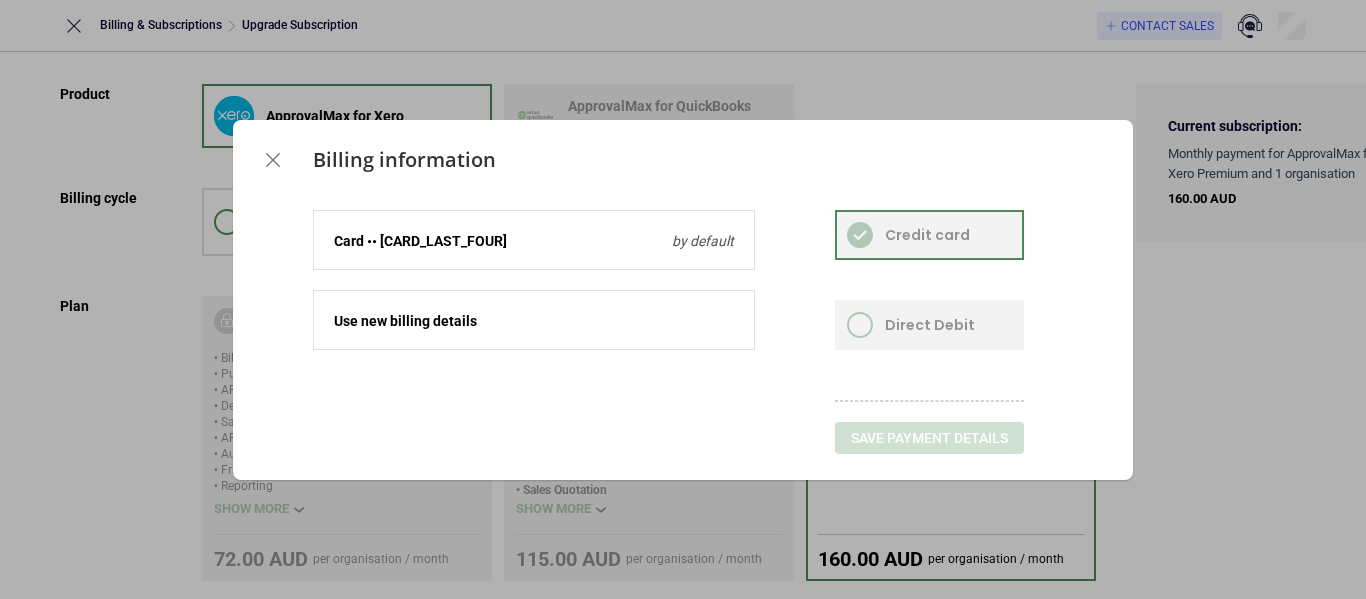 click on "Card •• [CARD_LAST_FOUR] by default Use new billing details" at bounding box center (534, 340) 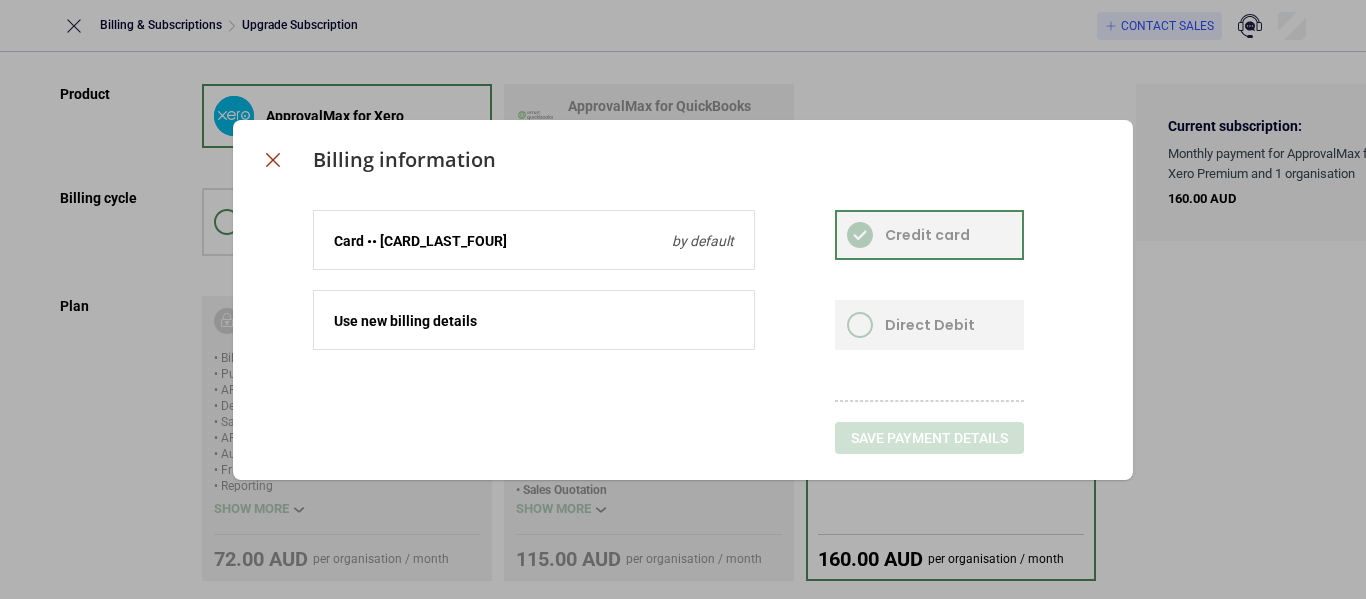 click at bounding box center [273, 160] 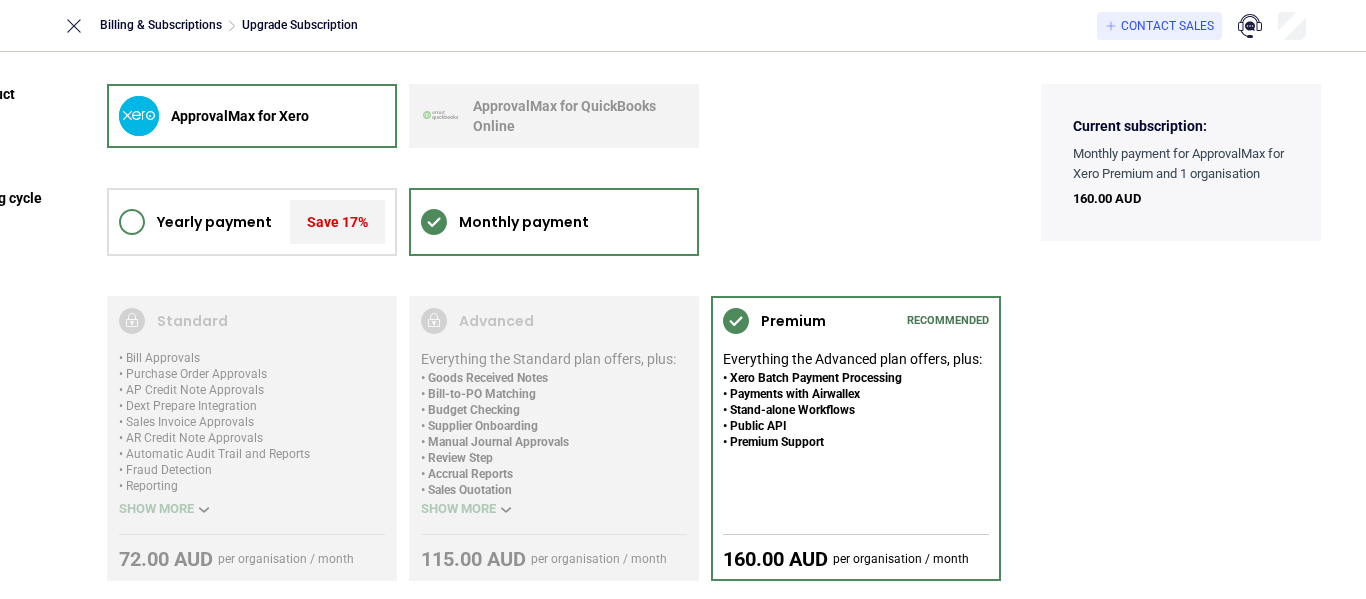 scroll, scrollTop: 0, scrollLeft: 0, axis: both 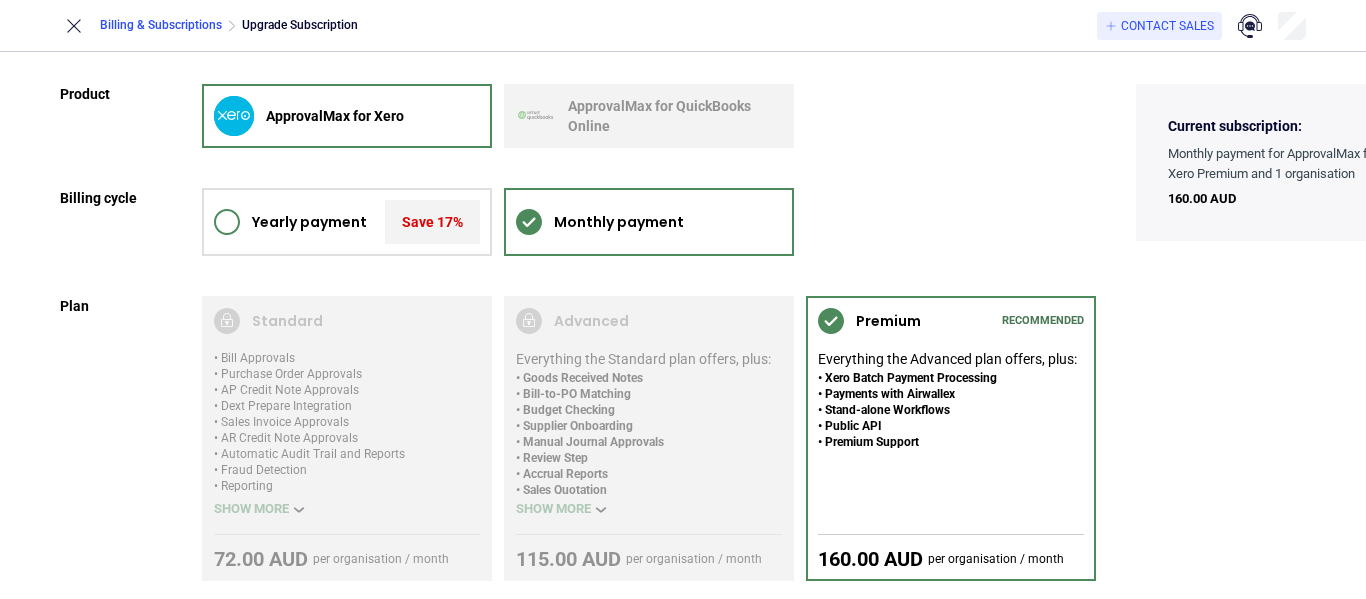 click on "Billing & Subscriptions" at bounding box center [161, 25] 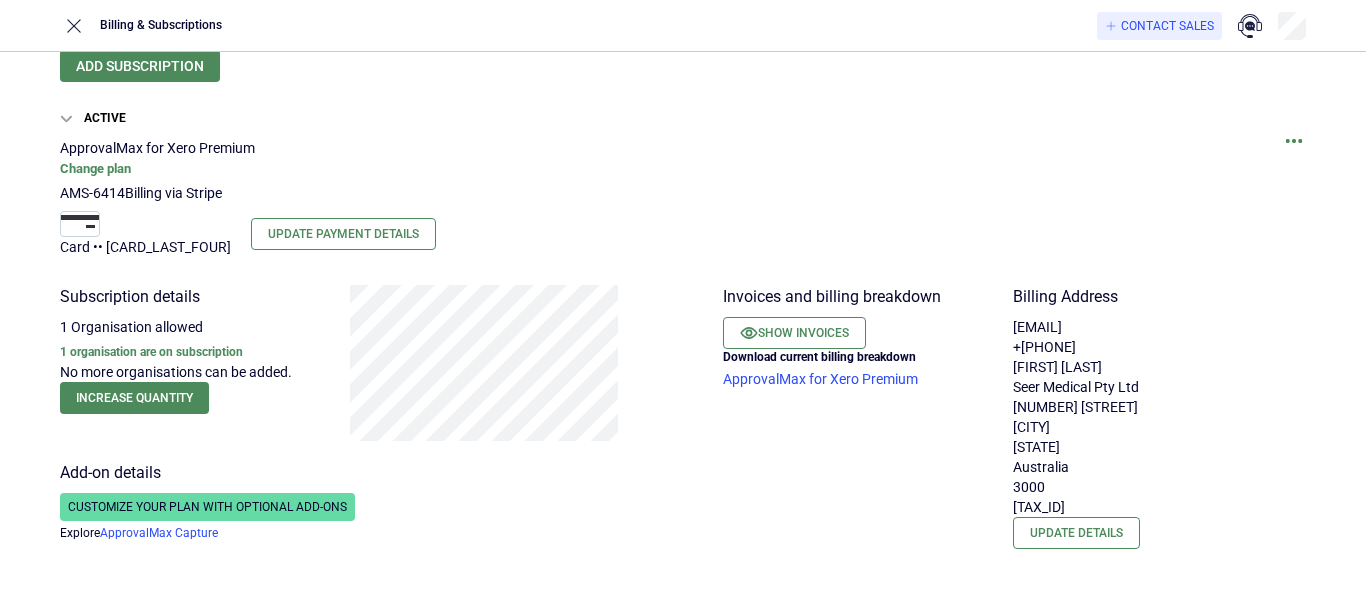 scroll, scrollTop: 0, scrollLeft: 0, axis: both 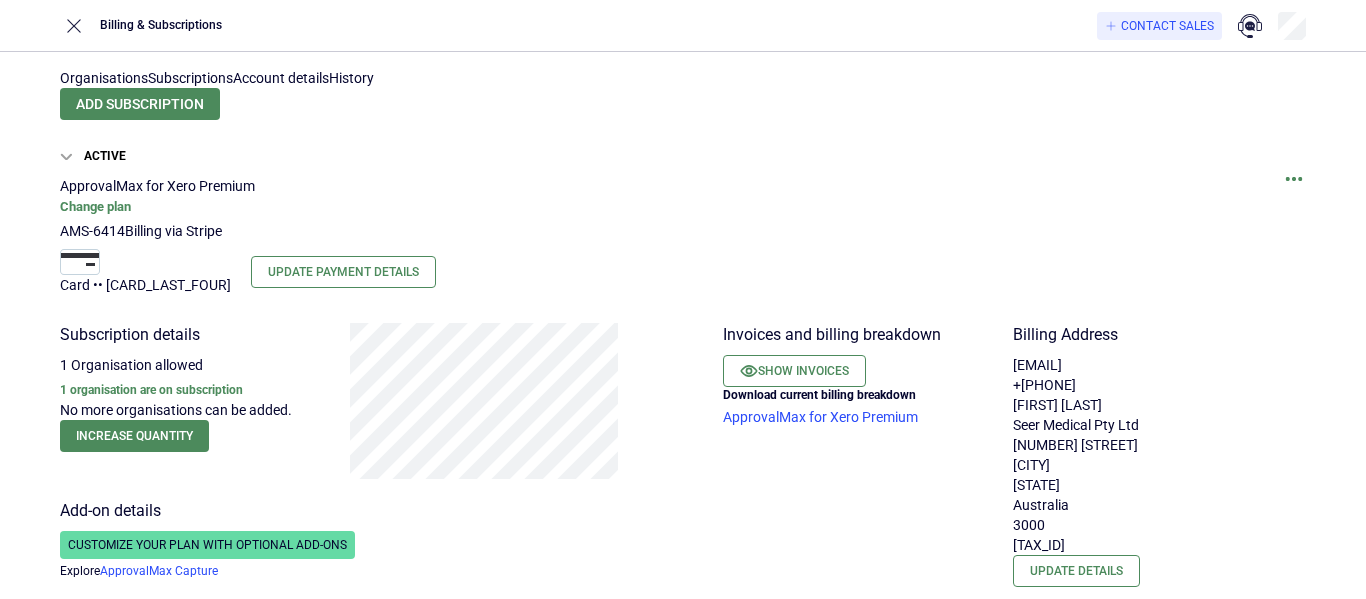 click on "Account details" at bounding box center [281, 78] 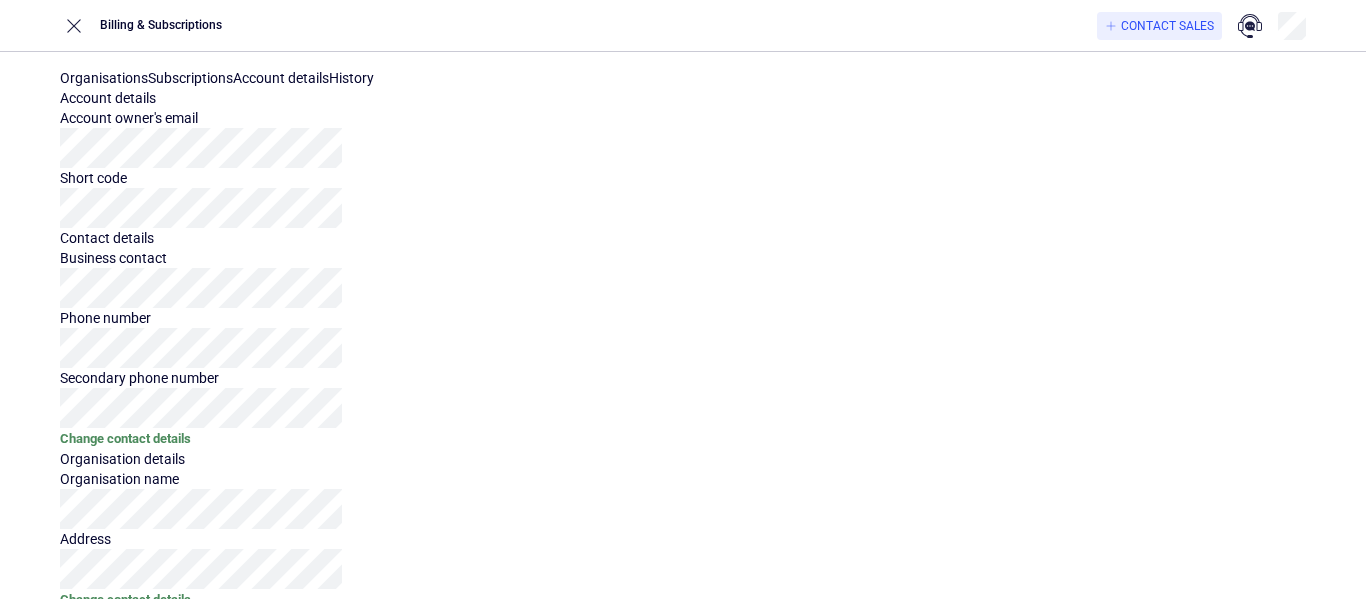 click on "Subscriptions" at bounding box center [190, 78] 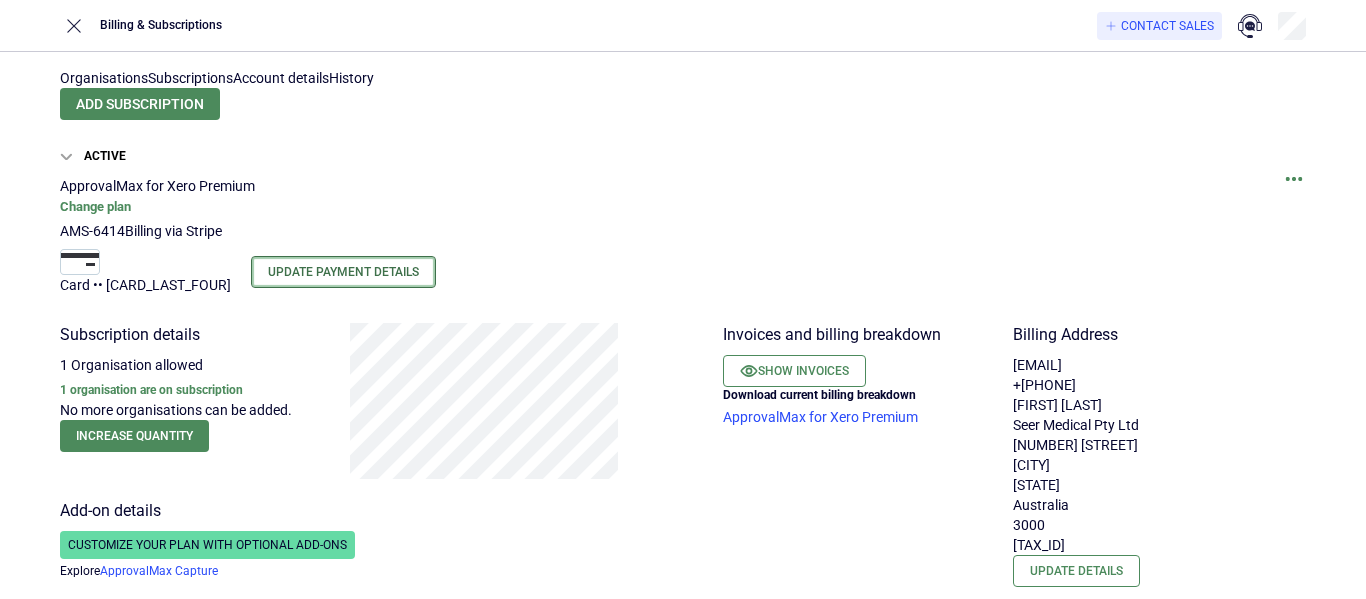 click on "Update Payment Details" at bounding box center [343, 272] 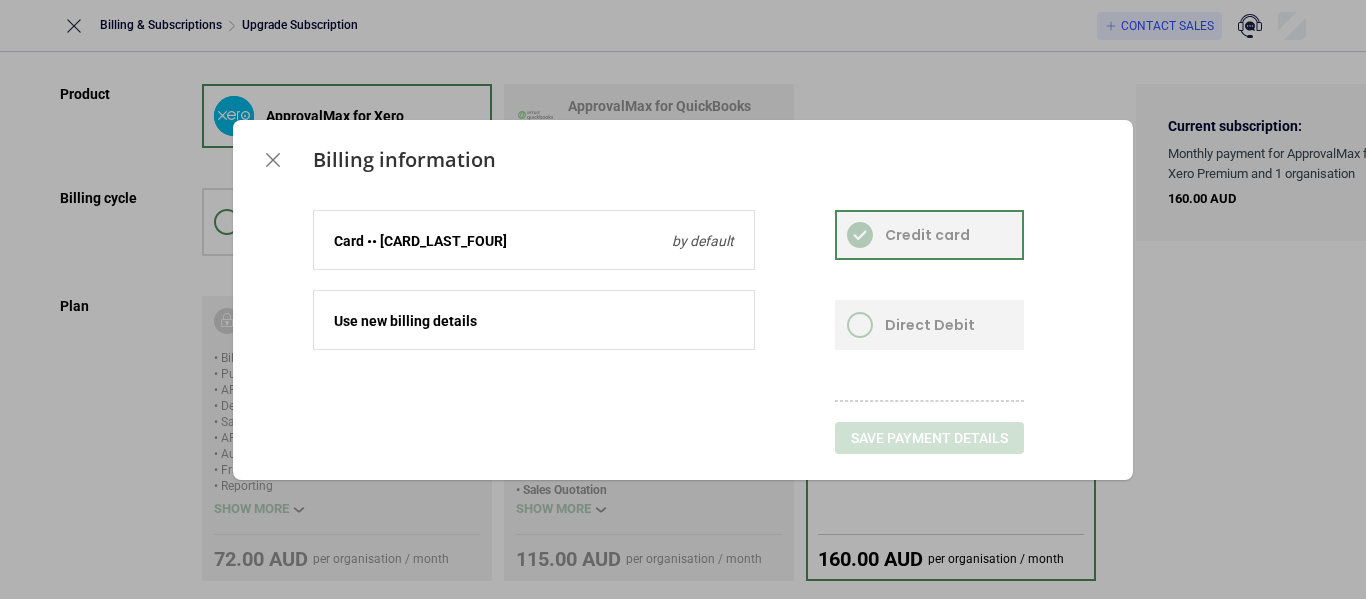 click at bounding box center (534, 311) 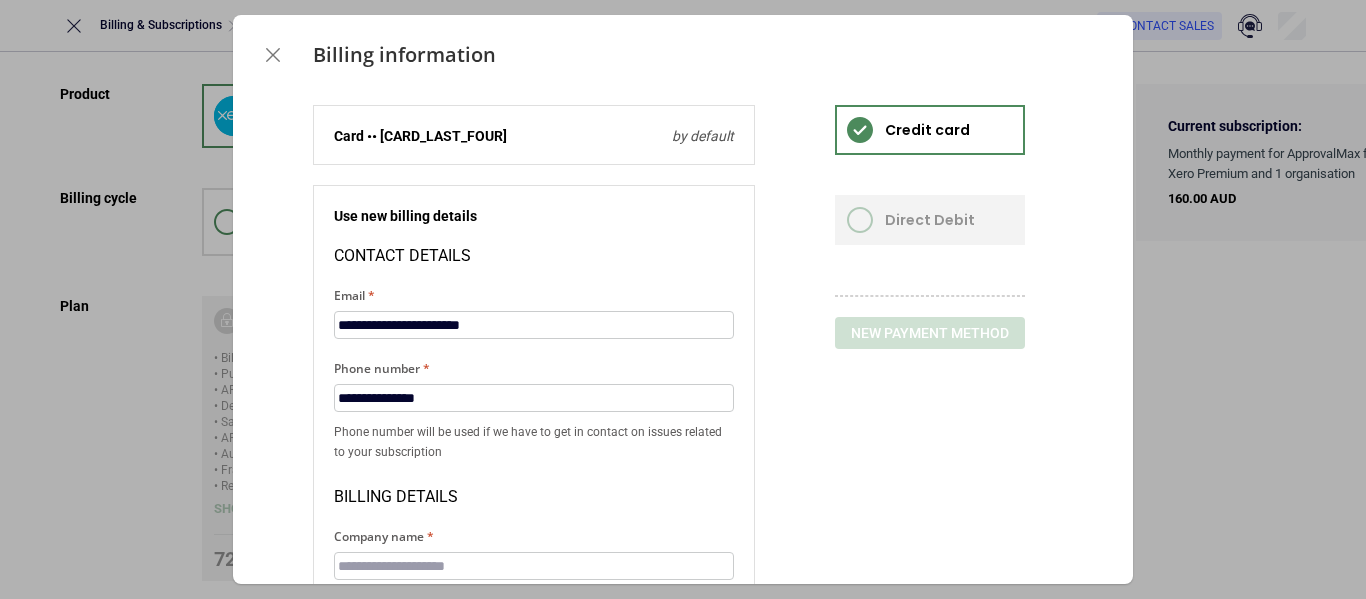 scroll, scrollTop: 348, scrollLeft: 0, axis: vertical 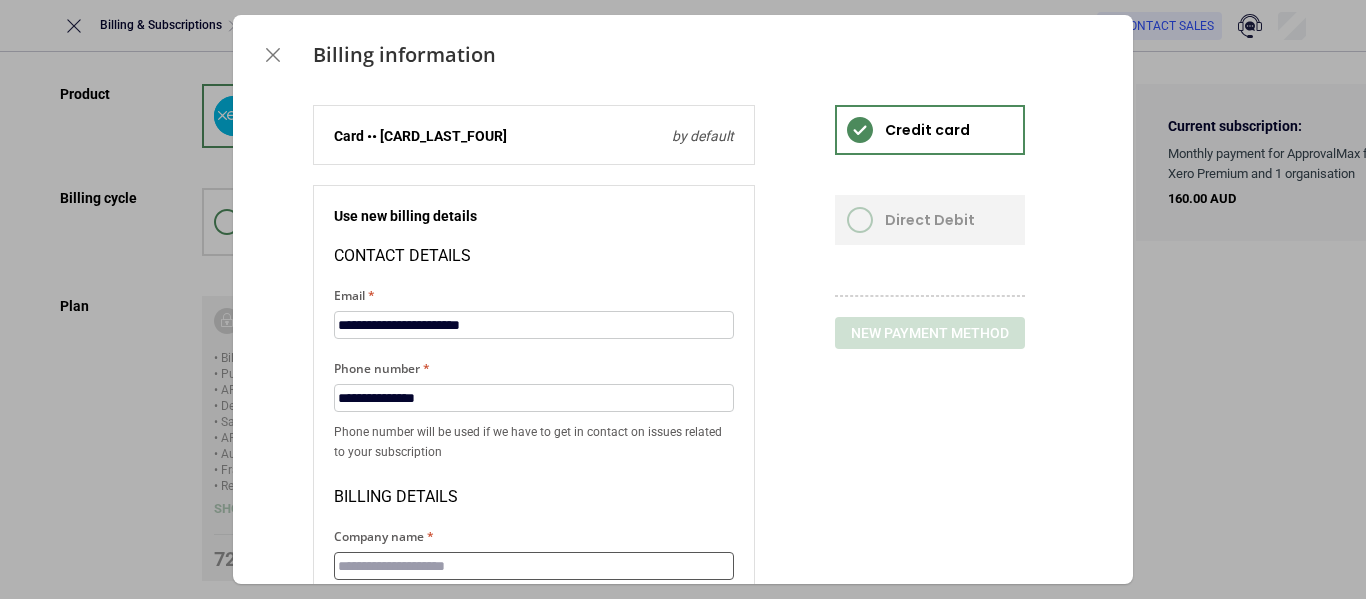 click on "Company name" at bounding box center (534, 566) 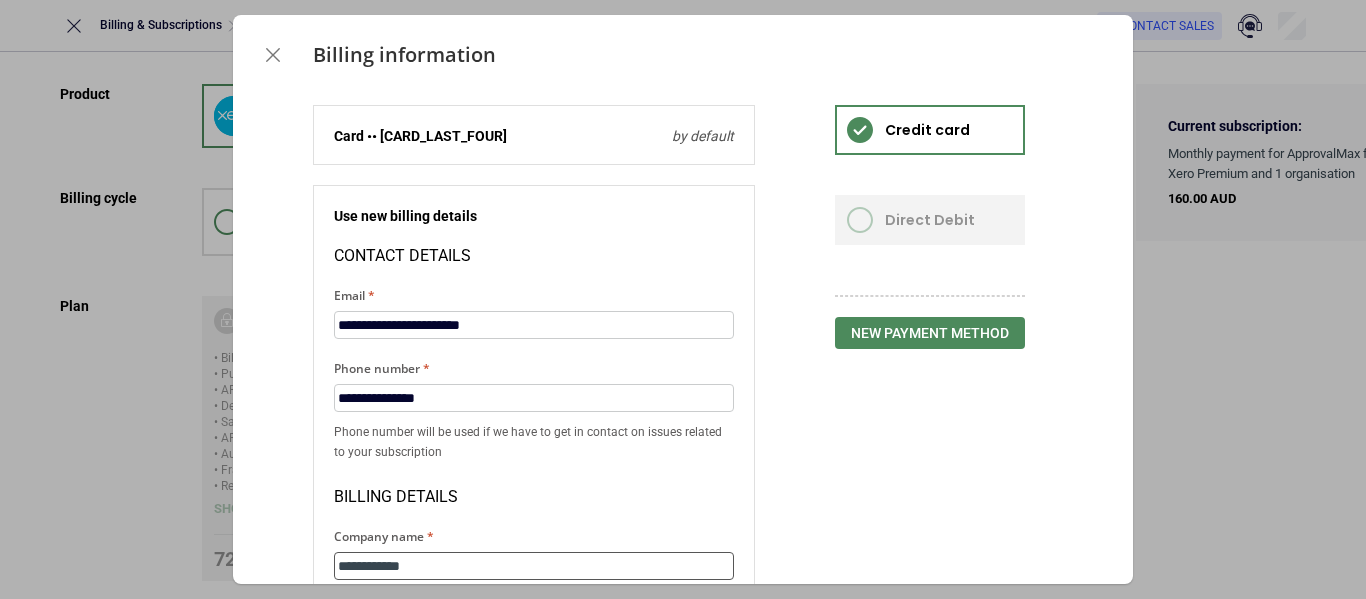 type on "**********" 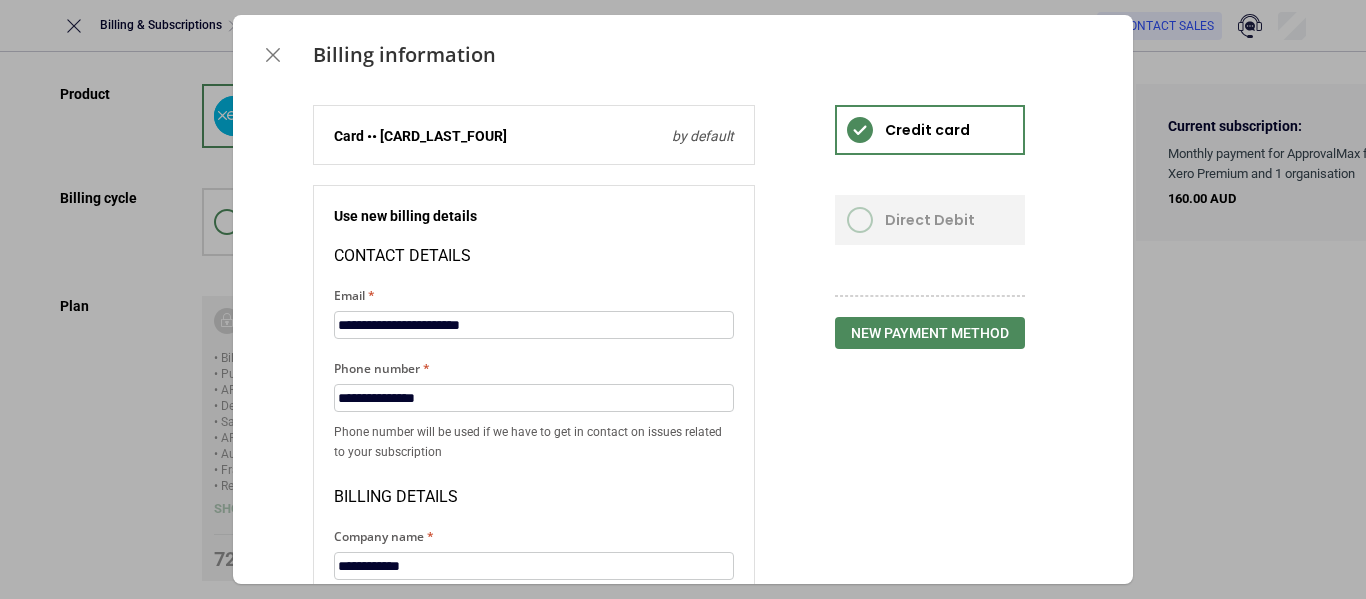click on "Credit card Direct Debit New payment method" at bounding box center [944, 587] 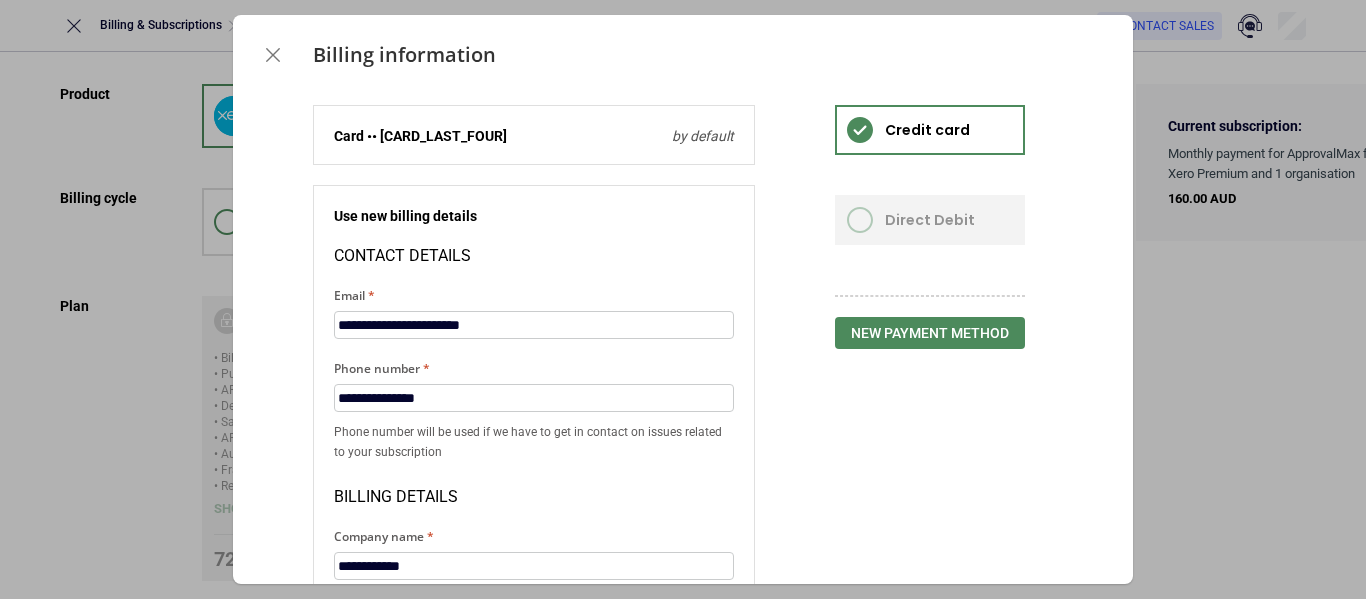 scroll, scrollTop: 0, scrollLeft: 0, axis: both 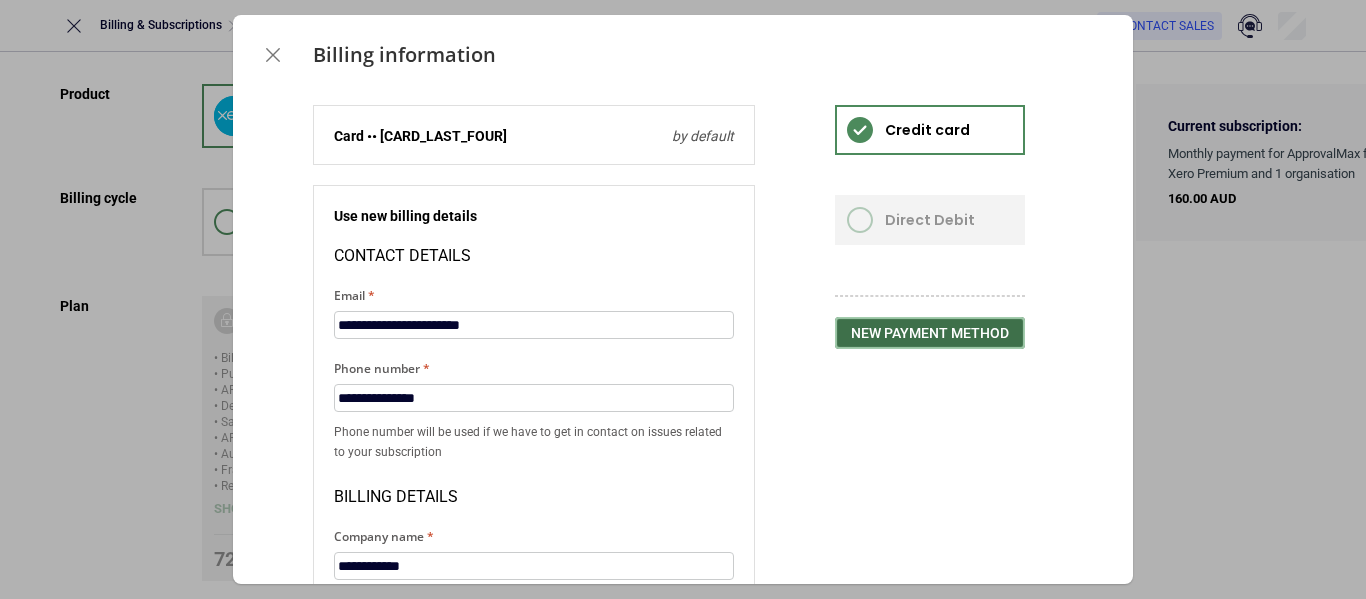 click on "New payment method" at bounding box center (930, 333) 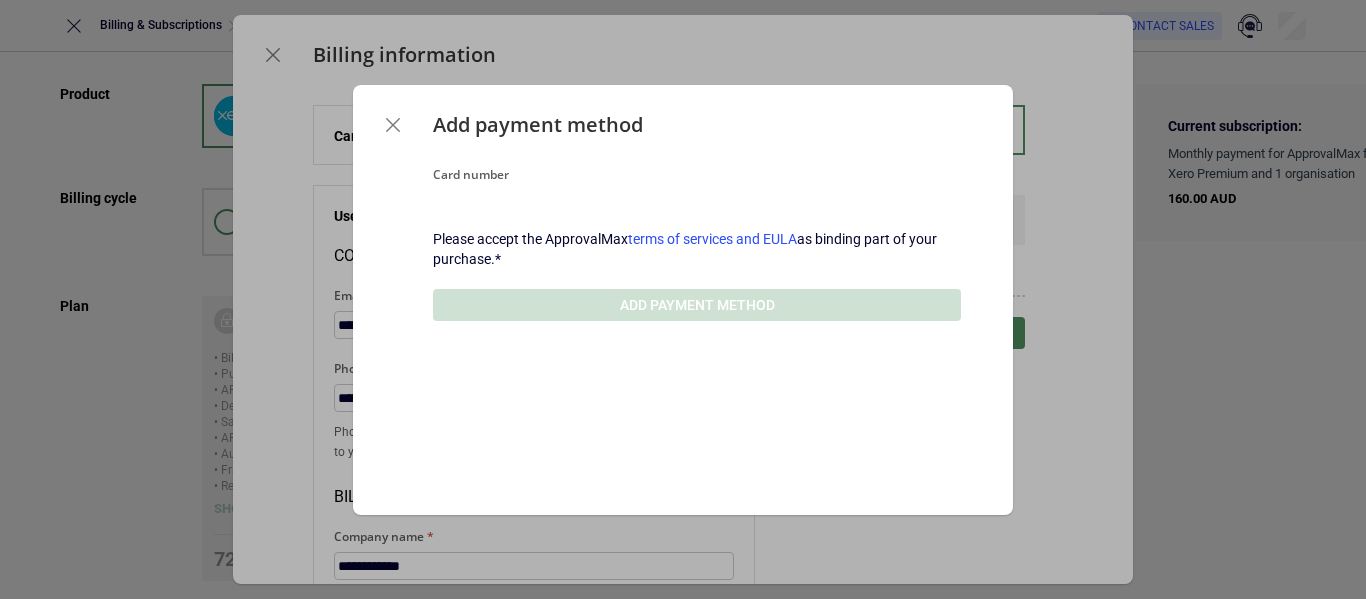 click at bounding box center (697, 229) 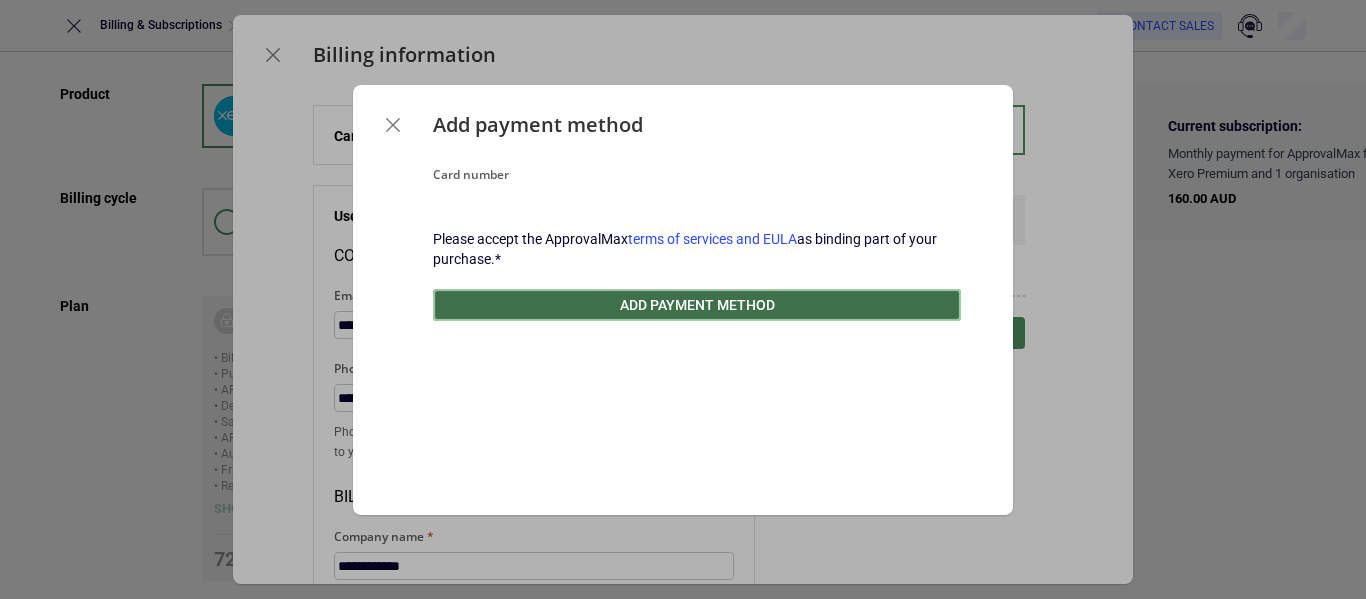 click on "Add payment method" at bounding box center (697, 305) 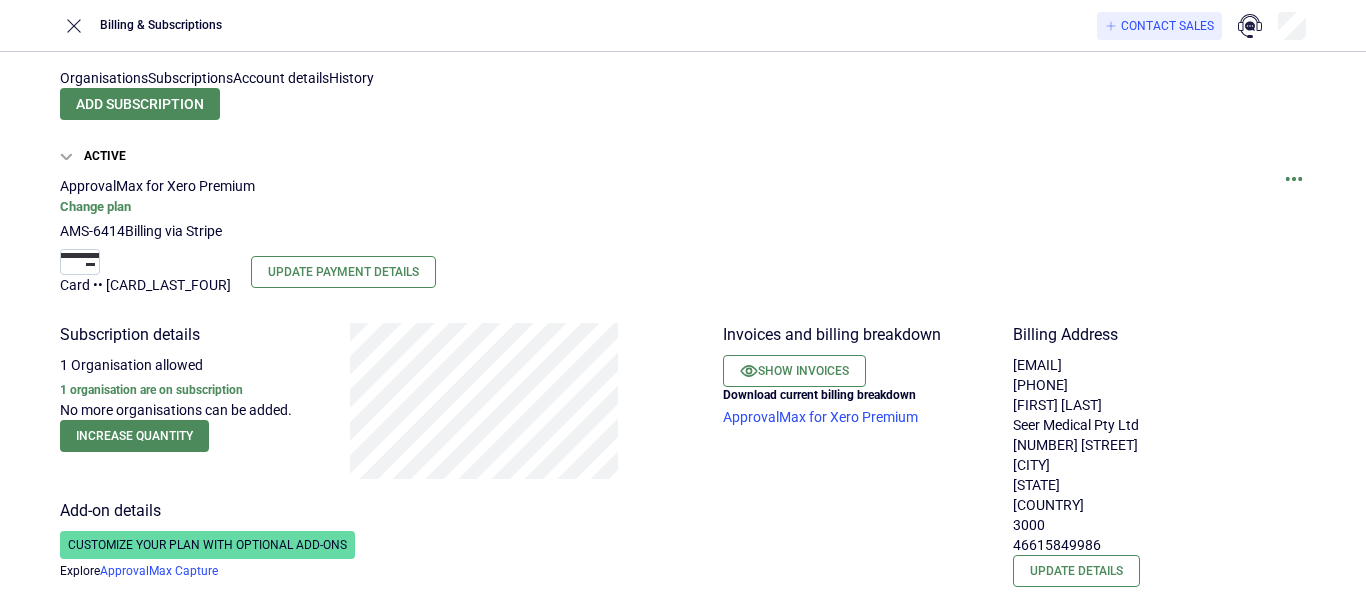 scroll, scrollTop: 0, scrollLeft: 0, axis: both 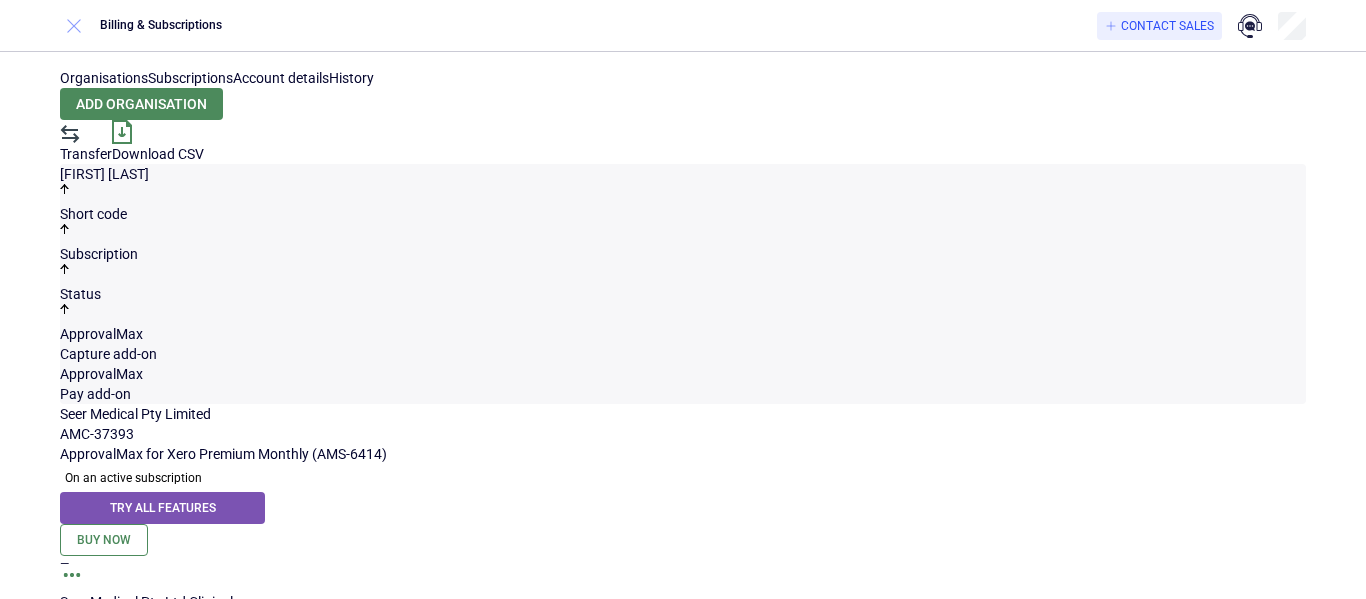 click at bounding box center [74, 26] 